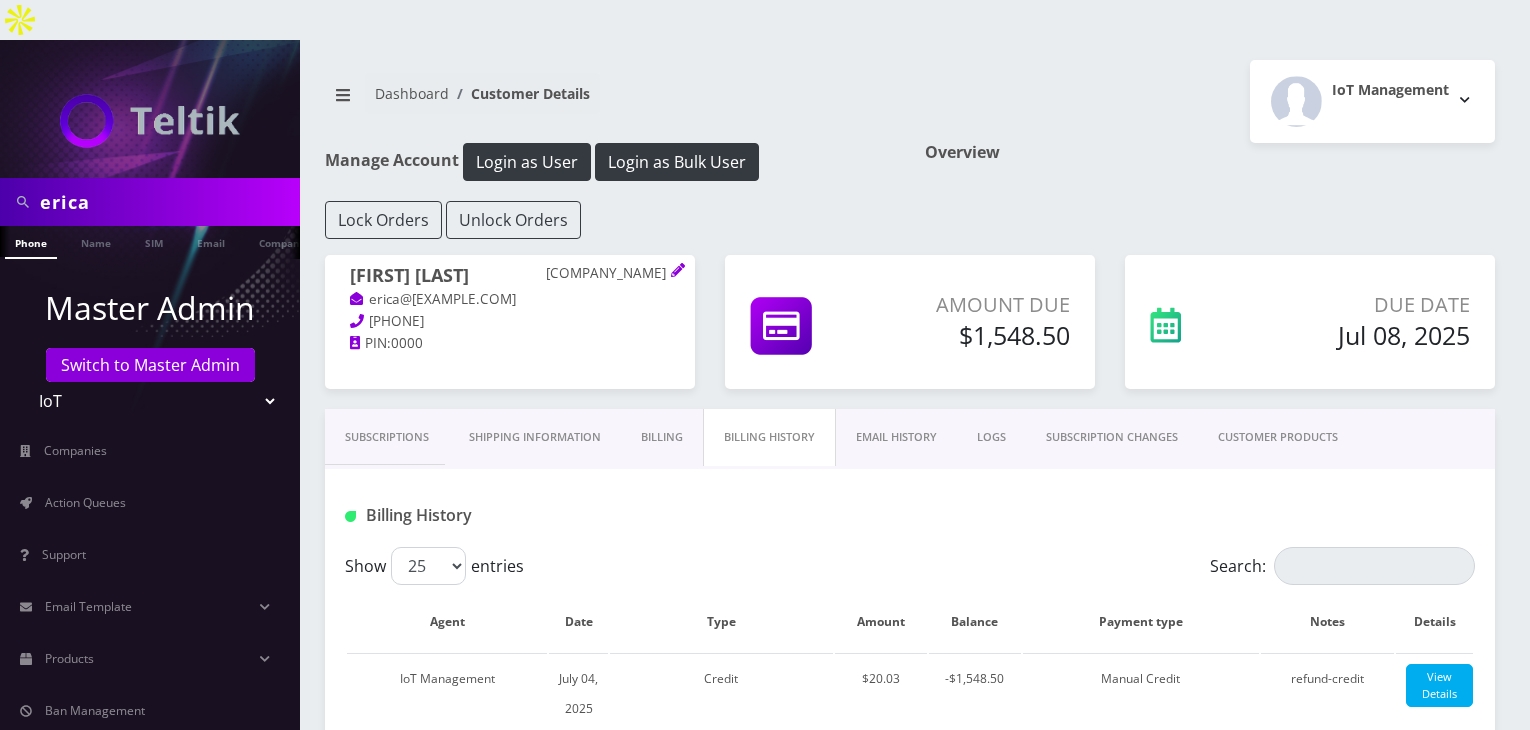 scroll, scrollTop: 1400, scrollLeft: 0, axis: vertical 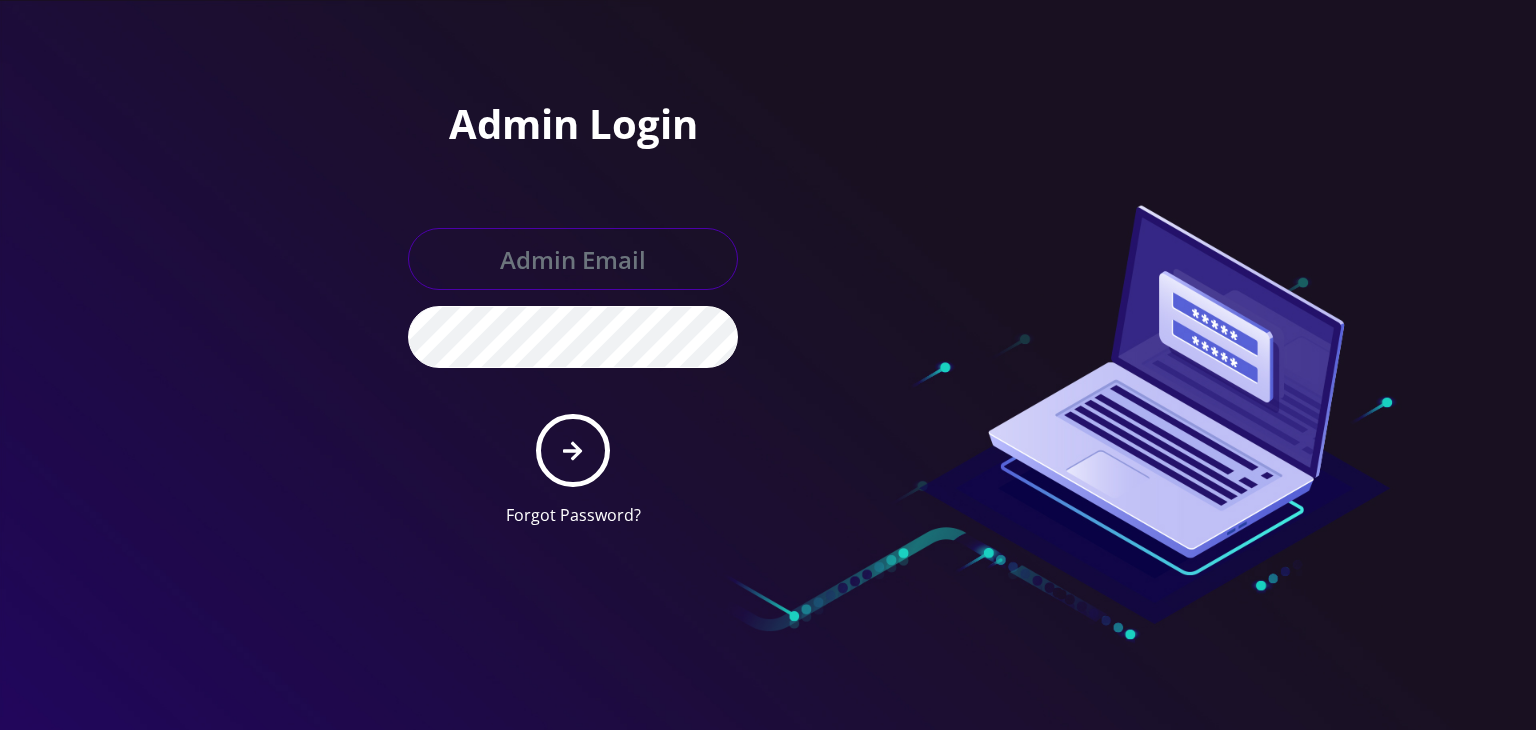 type on "boris@teltik.com" 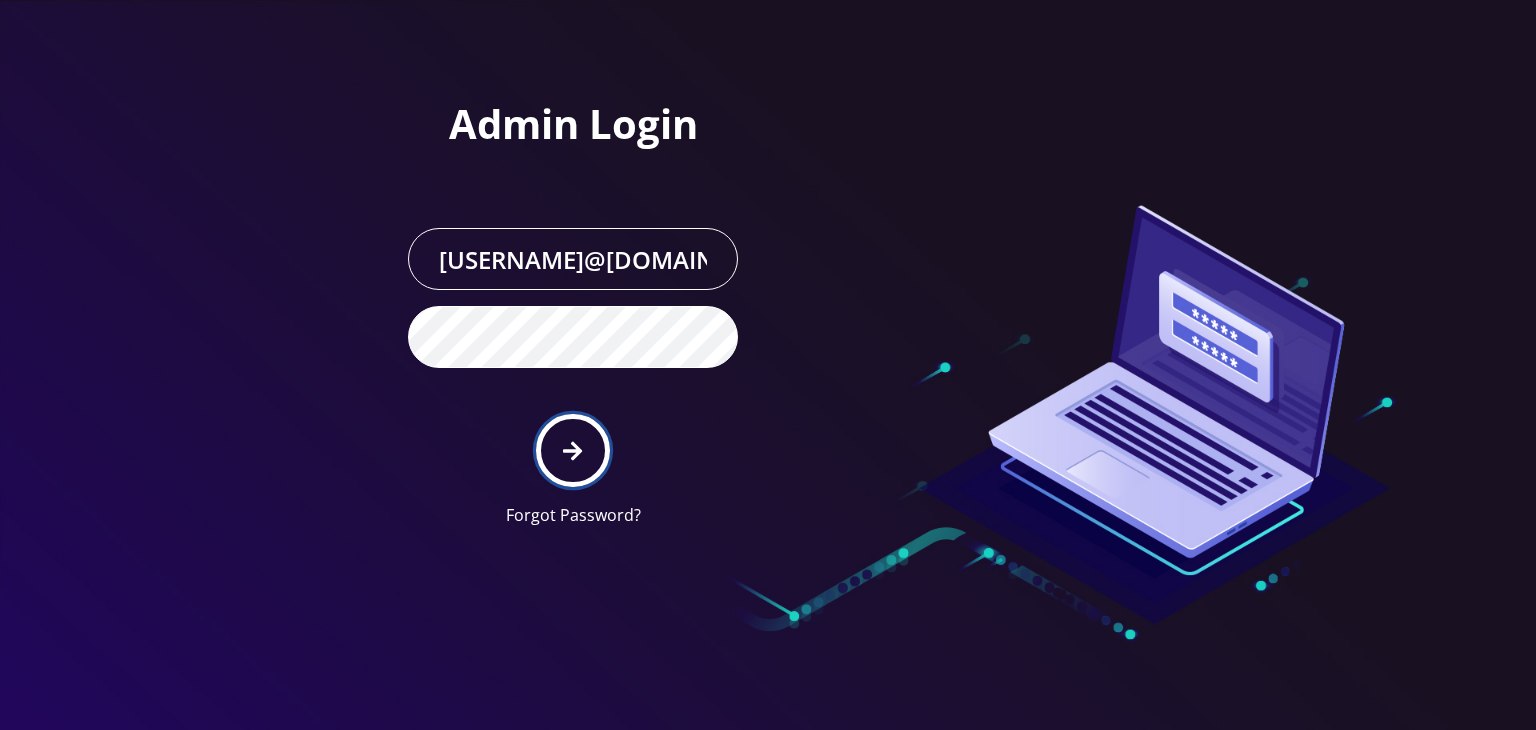 click at bounding box center [572, 450] 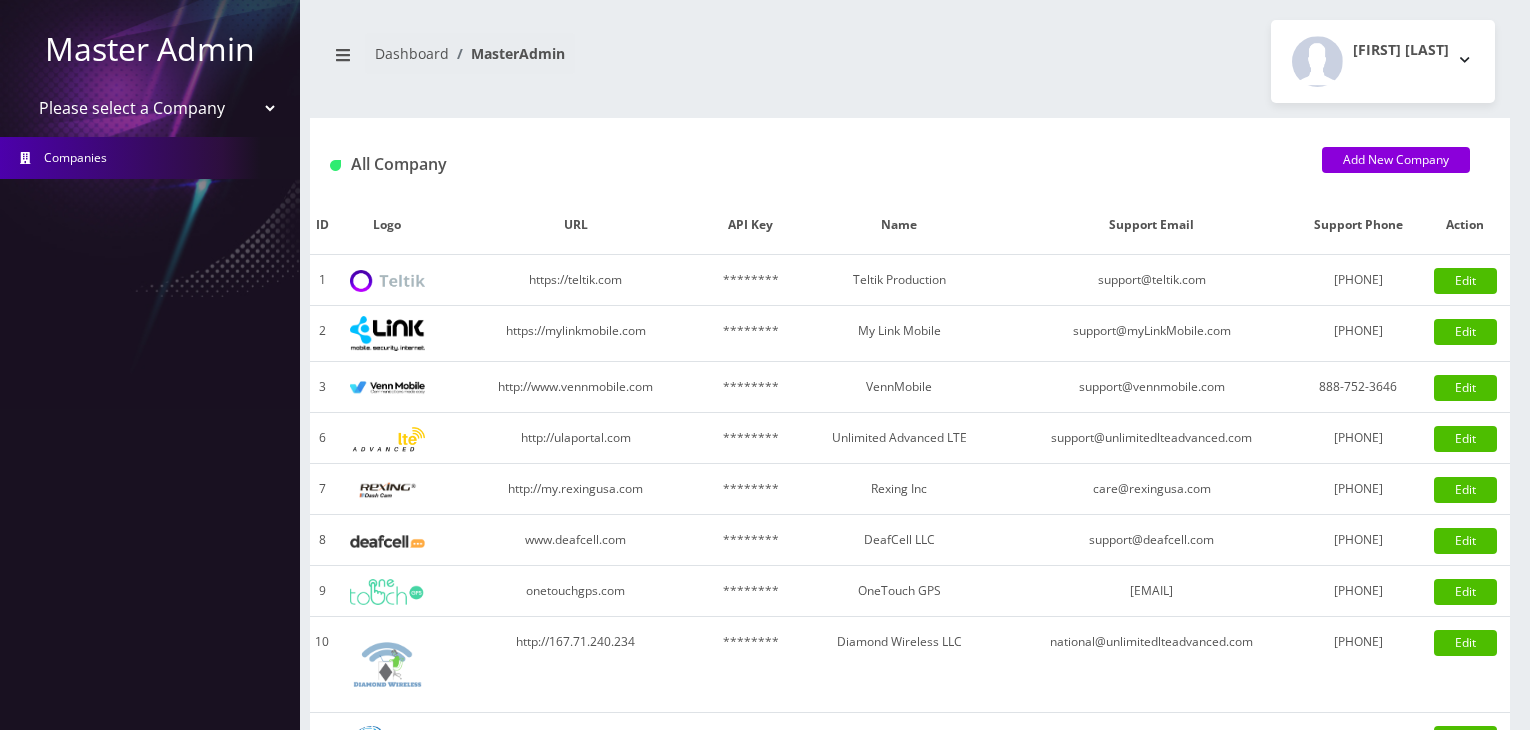 scroll, scrollTop: 0, scrollLeft: 0, axis: both 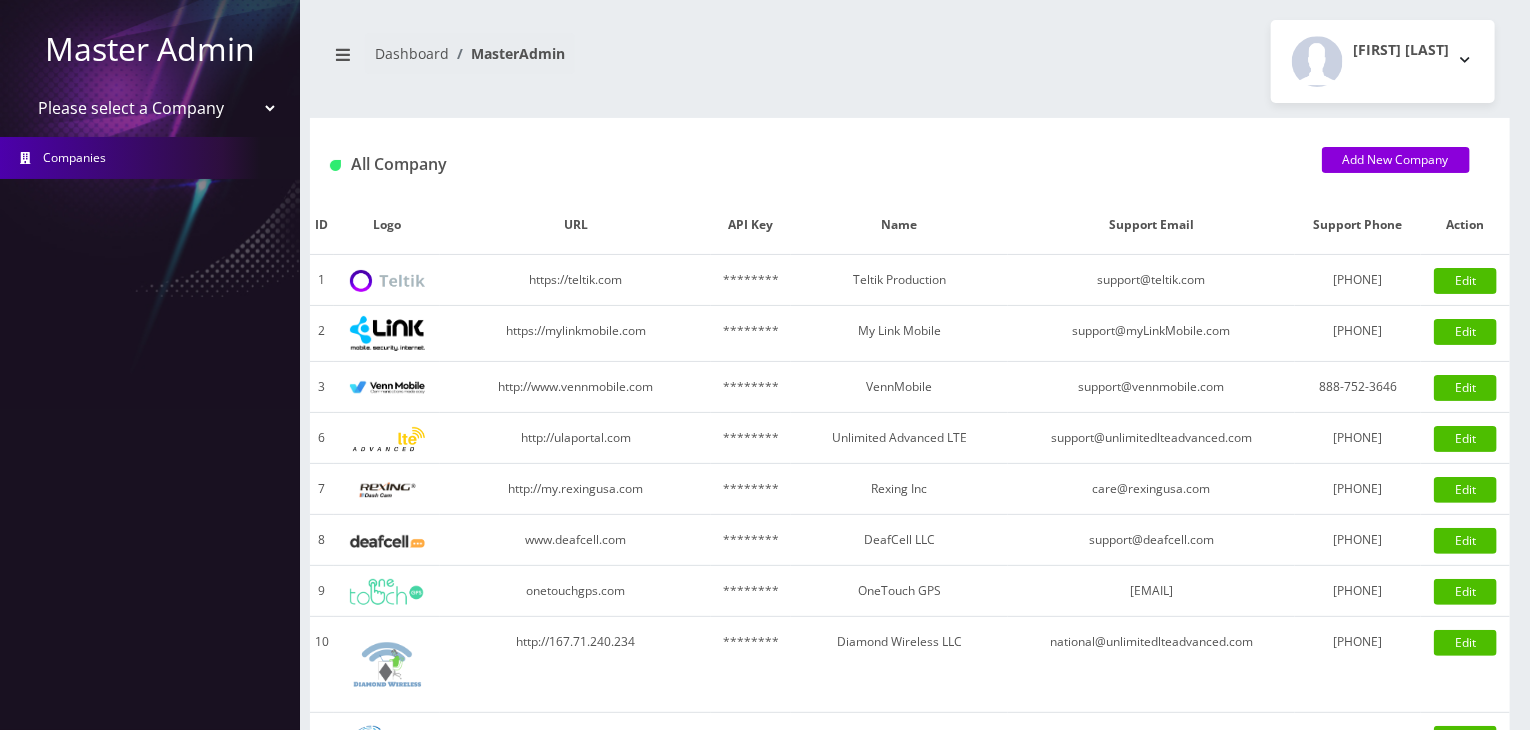 drag, startPoint x: 127, startPoint y: 110, endPoint x: 126, endPoint y: 123, distance: 13.038404 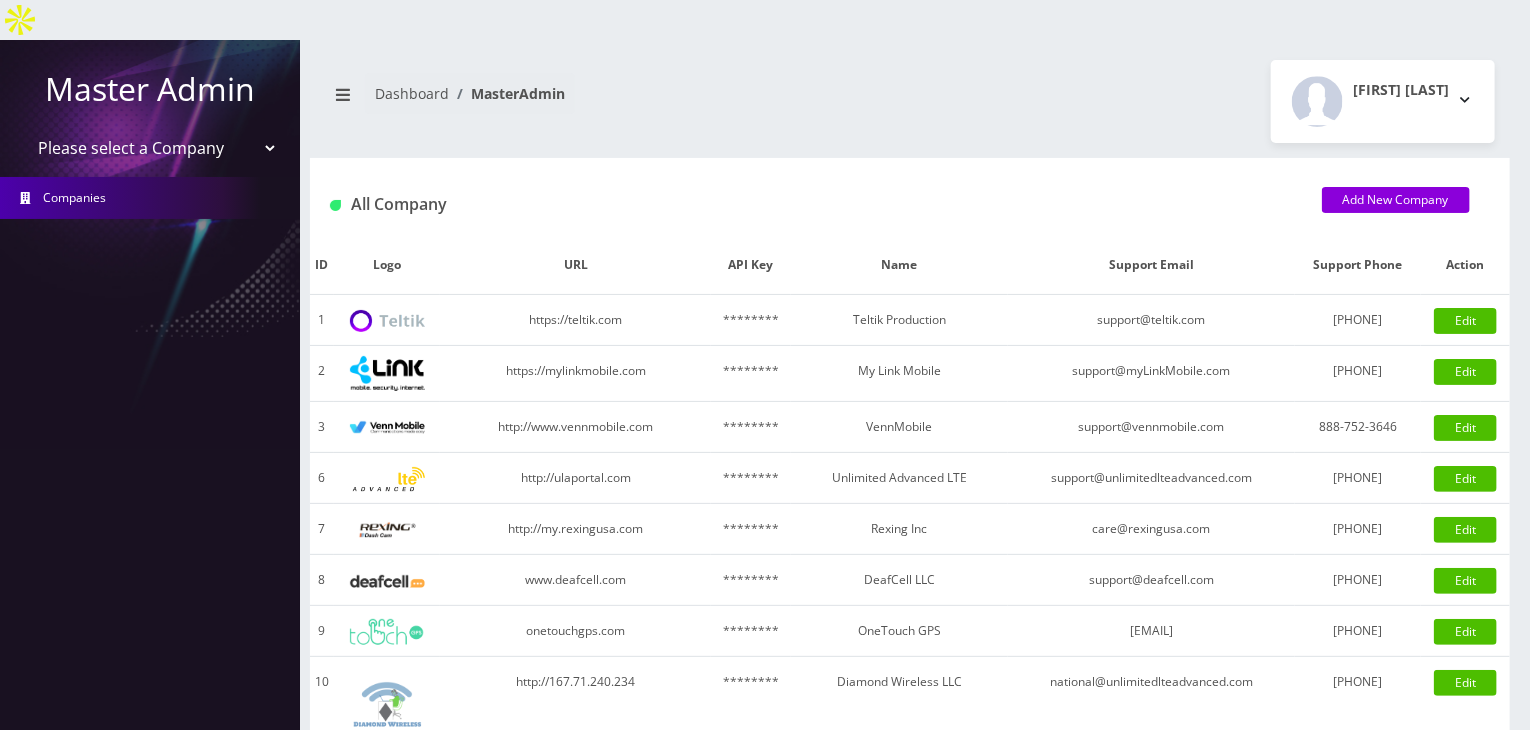 select on "13" 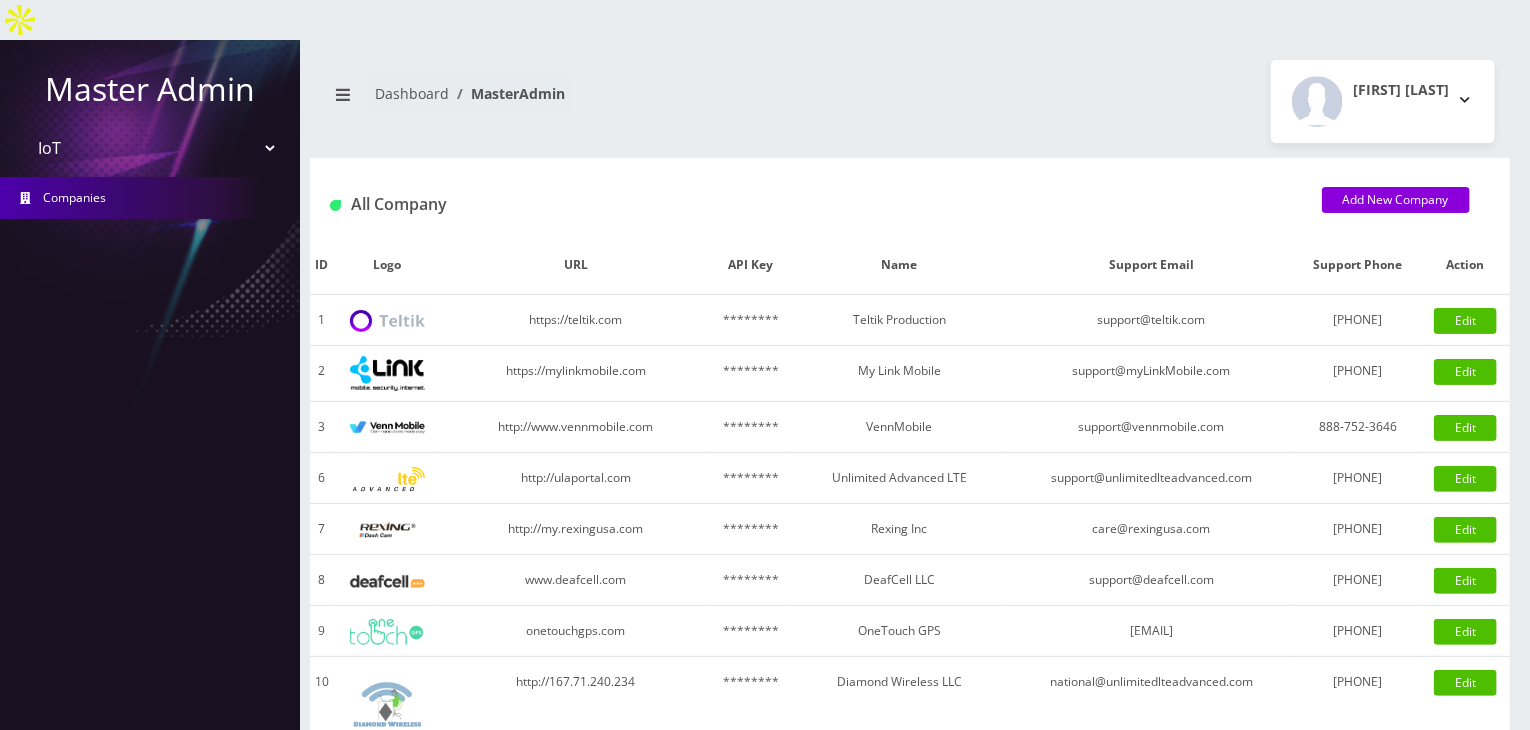 click on "Please select a Company
Teltik Production
My Link Mobile
VennMobile
Unlimited Advanced LTE
Rexing Inc
DeafCell LLC
OneTouch GPS
Diamond Wireless LLC
All Choice Connect
Amcest Corp
IoT
Shluchim Assist
ConnectED Mobile
Innovative Communications
Home Away Secure SIM Call" at bounding box center [150, 148] 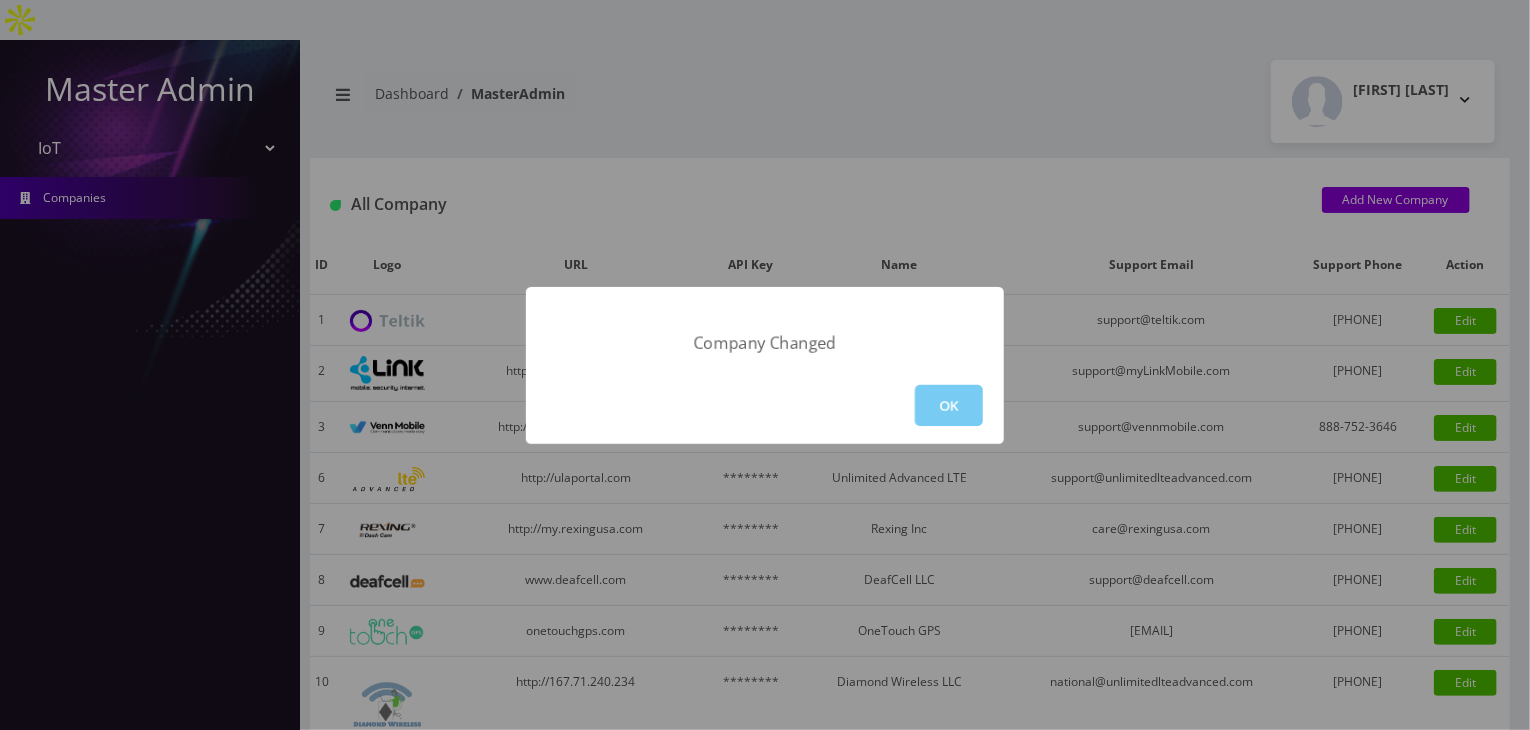 click on "OK" at bounding box center (949, 405) 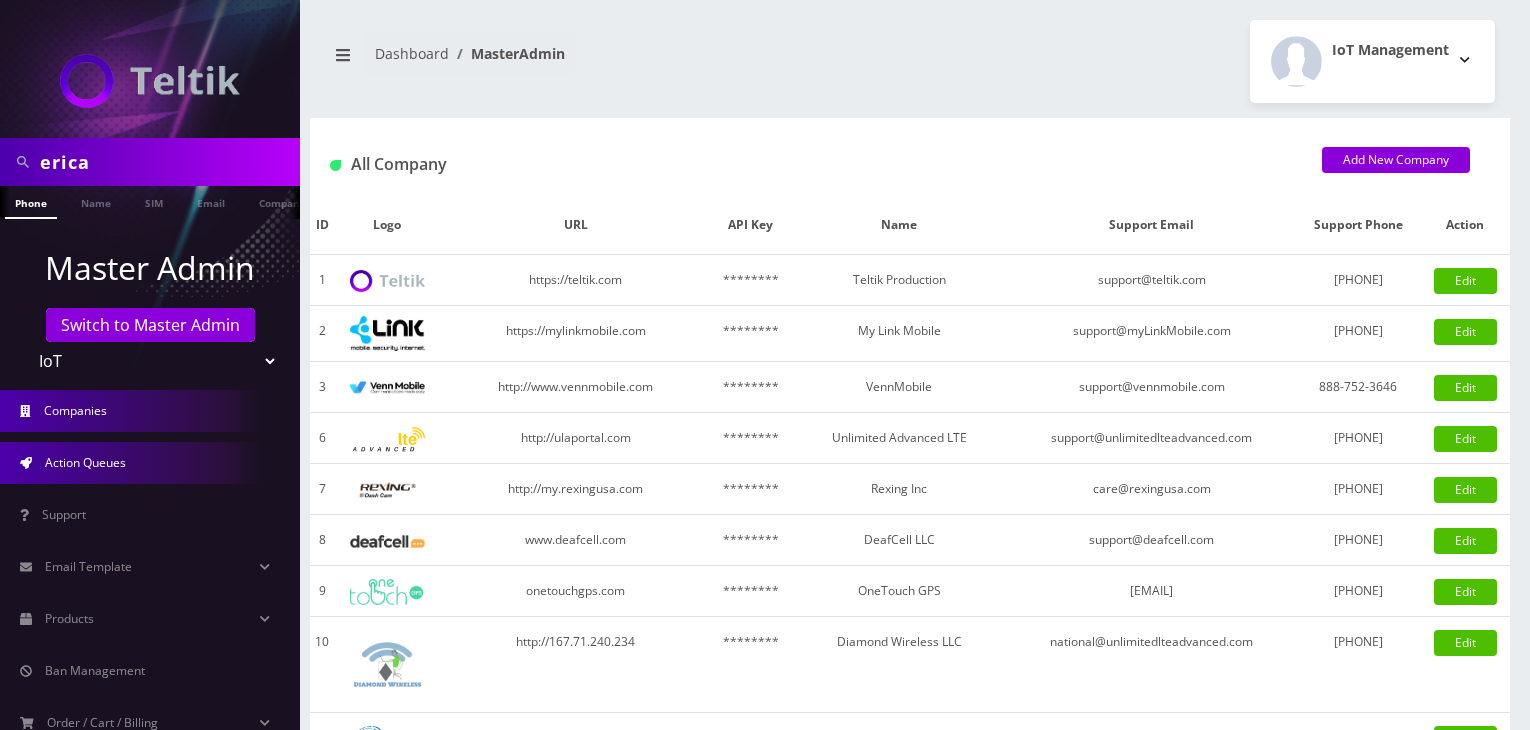 scroll, scrollTop: 0, scrollLeft: 0, axis: both 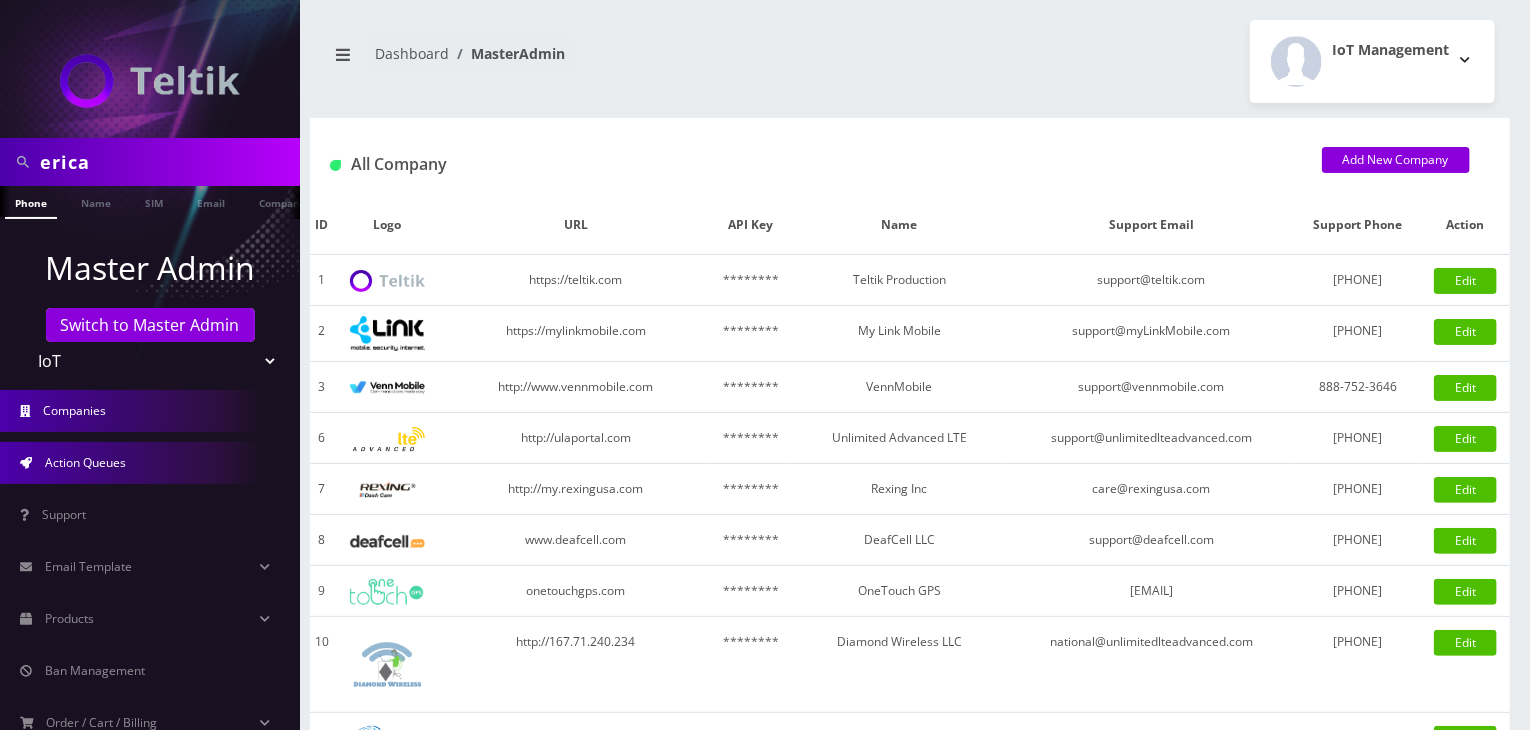 click on "Action Queues" at bounding box center [85, 462] 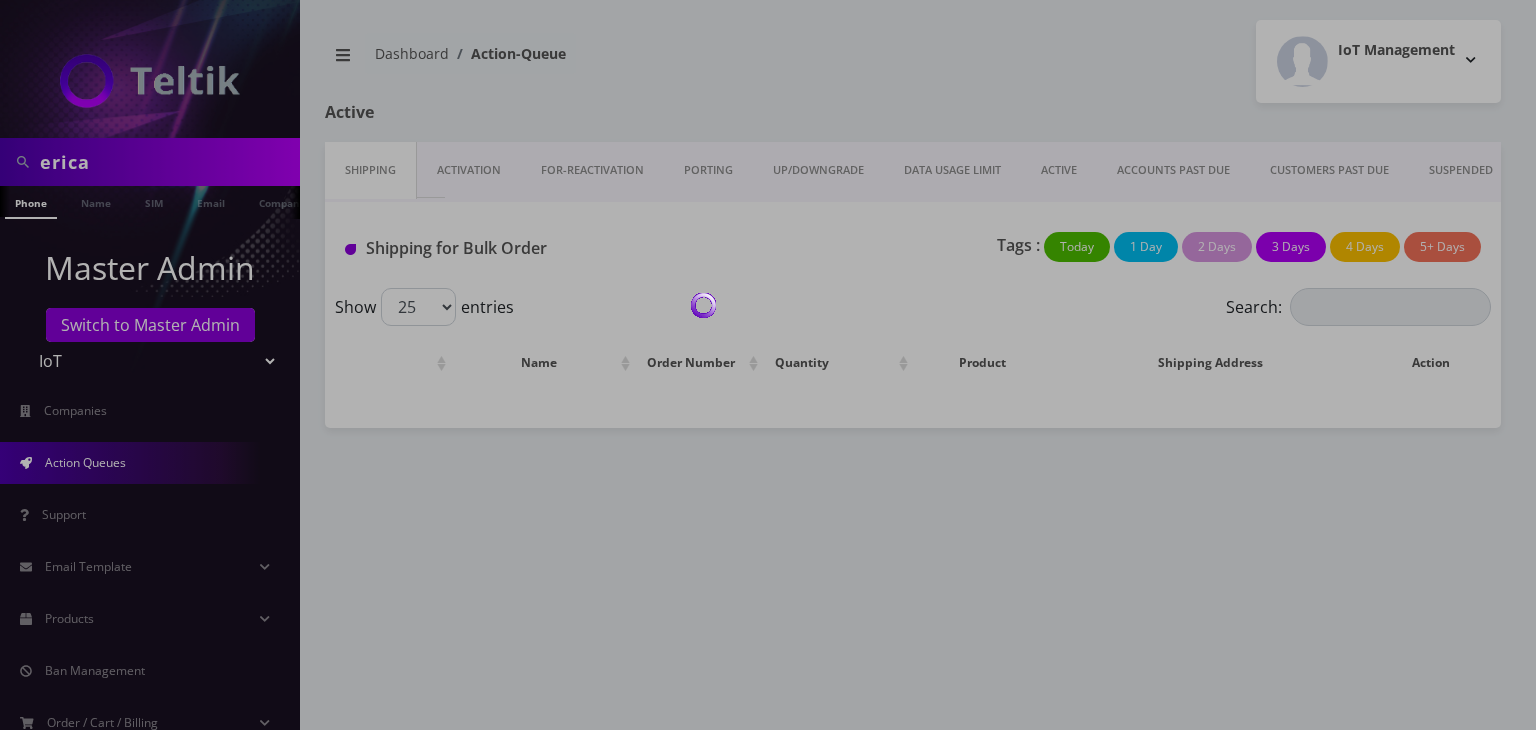 scroll, scrollTop: 0, scrollLeft: 0, axis: both 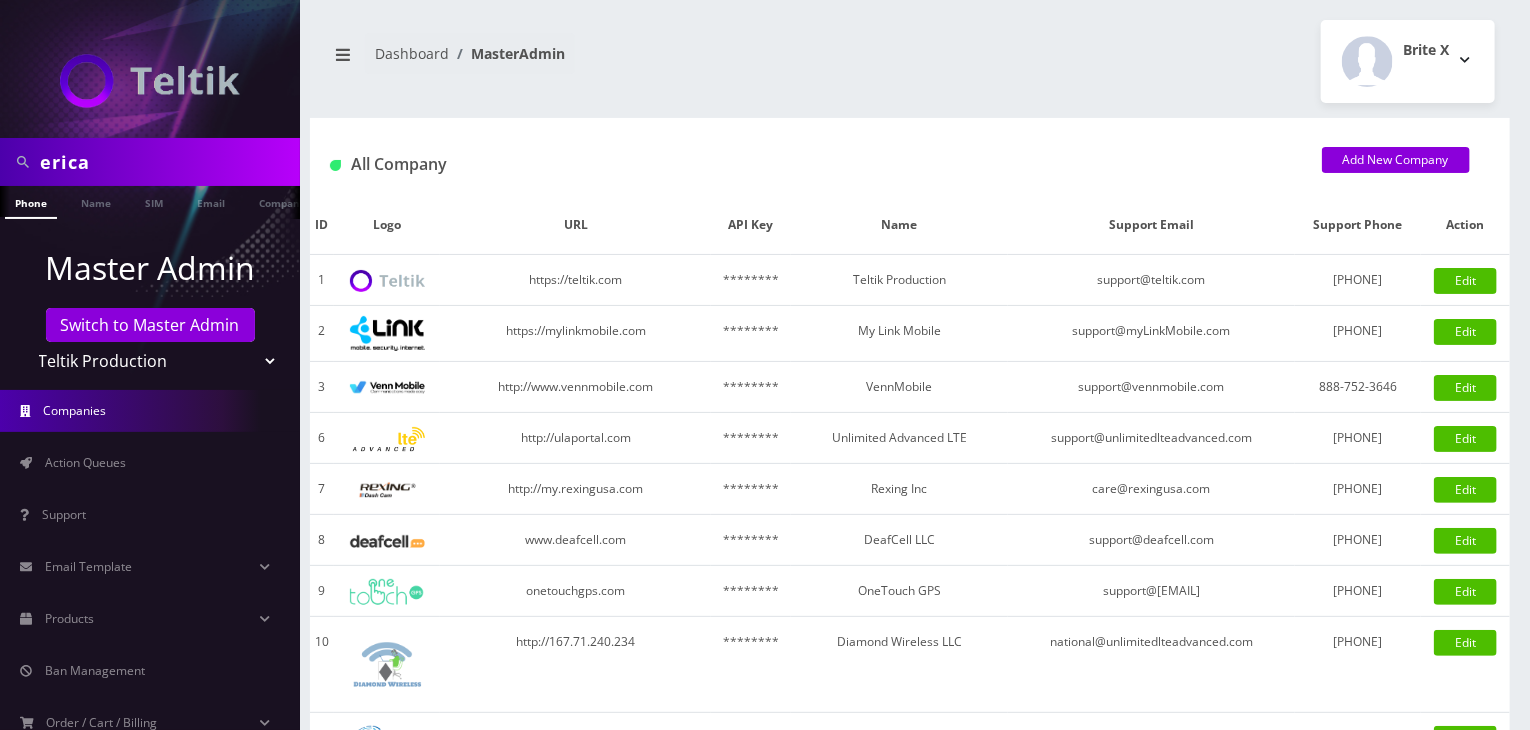click on "Action Queues" at bounding box center [85, 462] 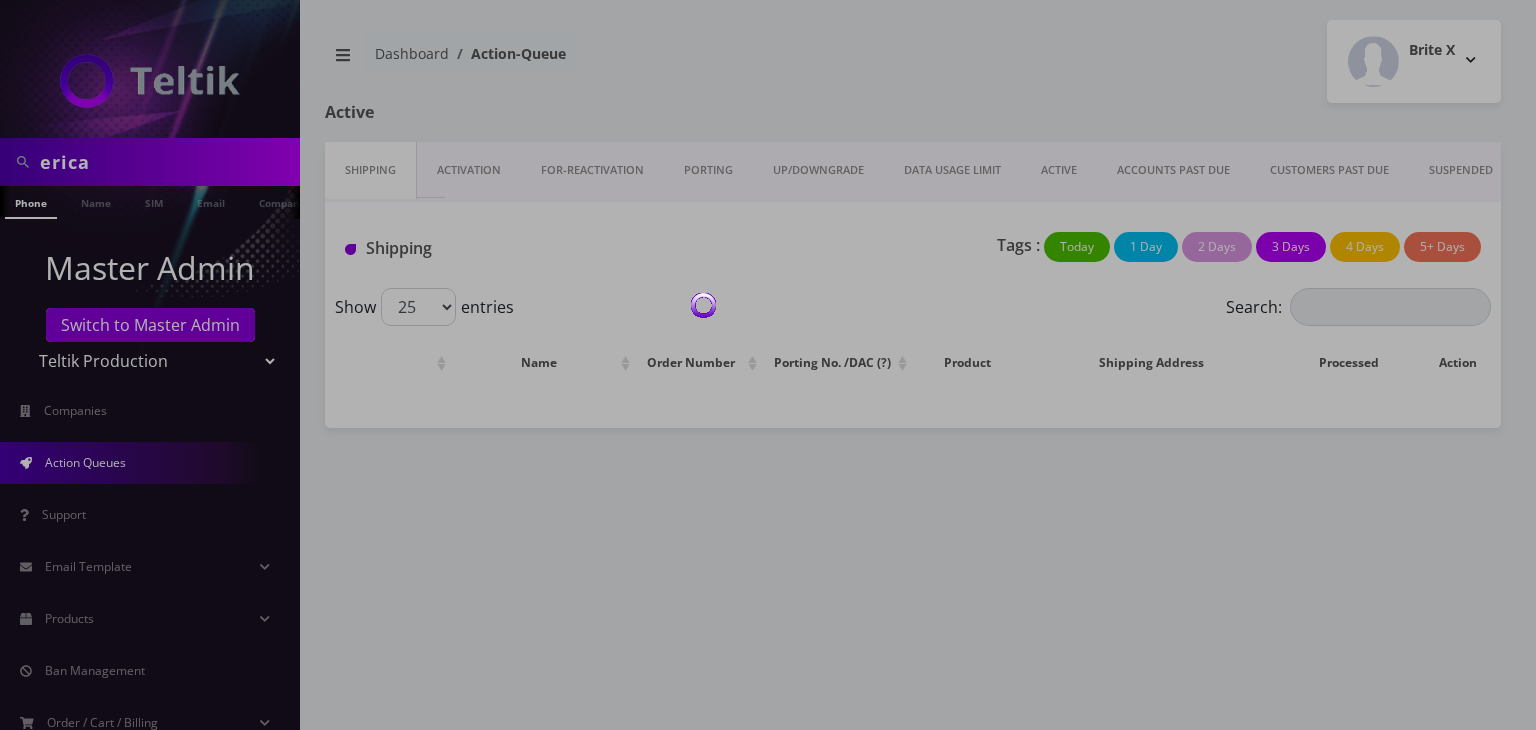 scroll, scrollTop: 0, scrollLeft: 0, axis: both 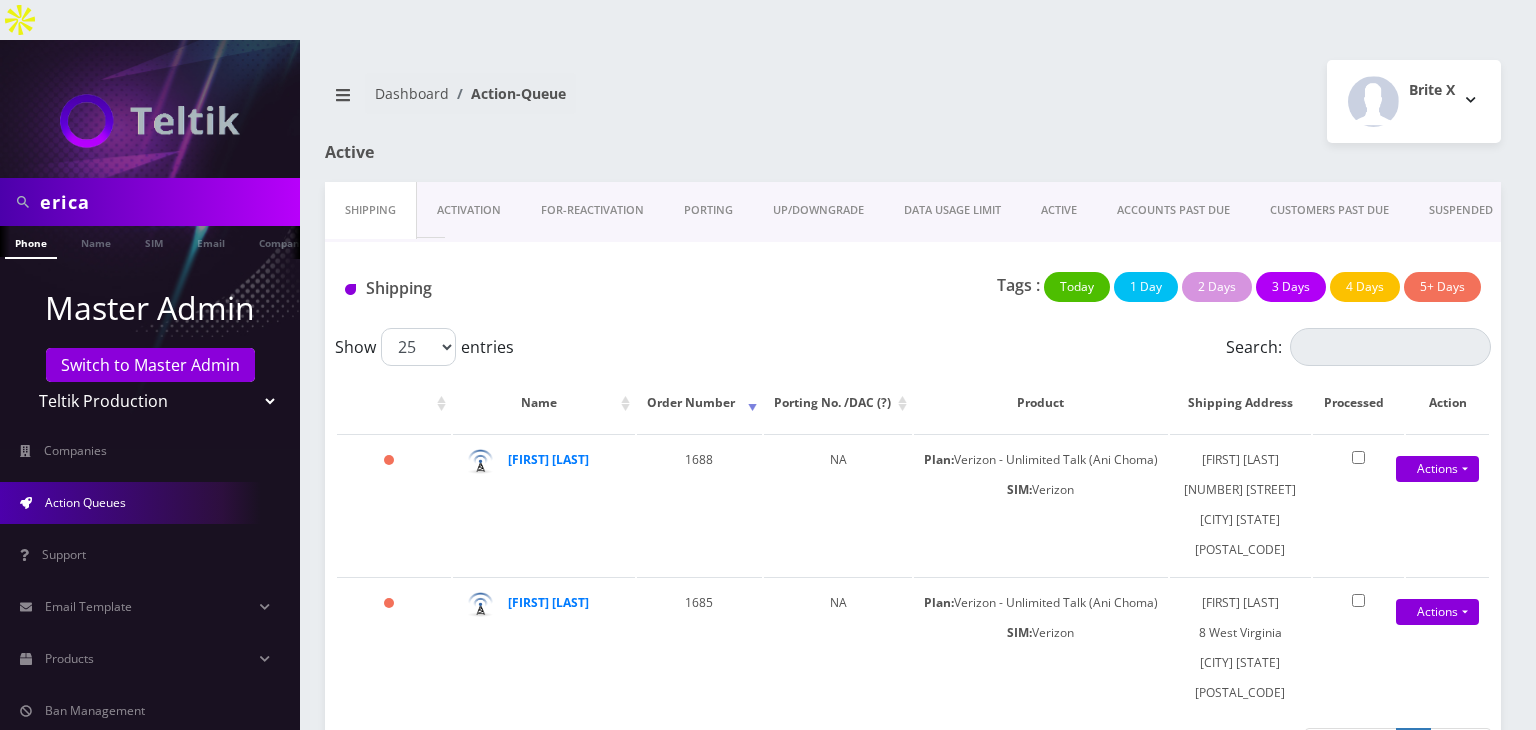 drag, startPoint x: 164, startPoint y: 362, endPoint x: 131, endPoint y: 344, distance: 37.589893 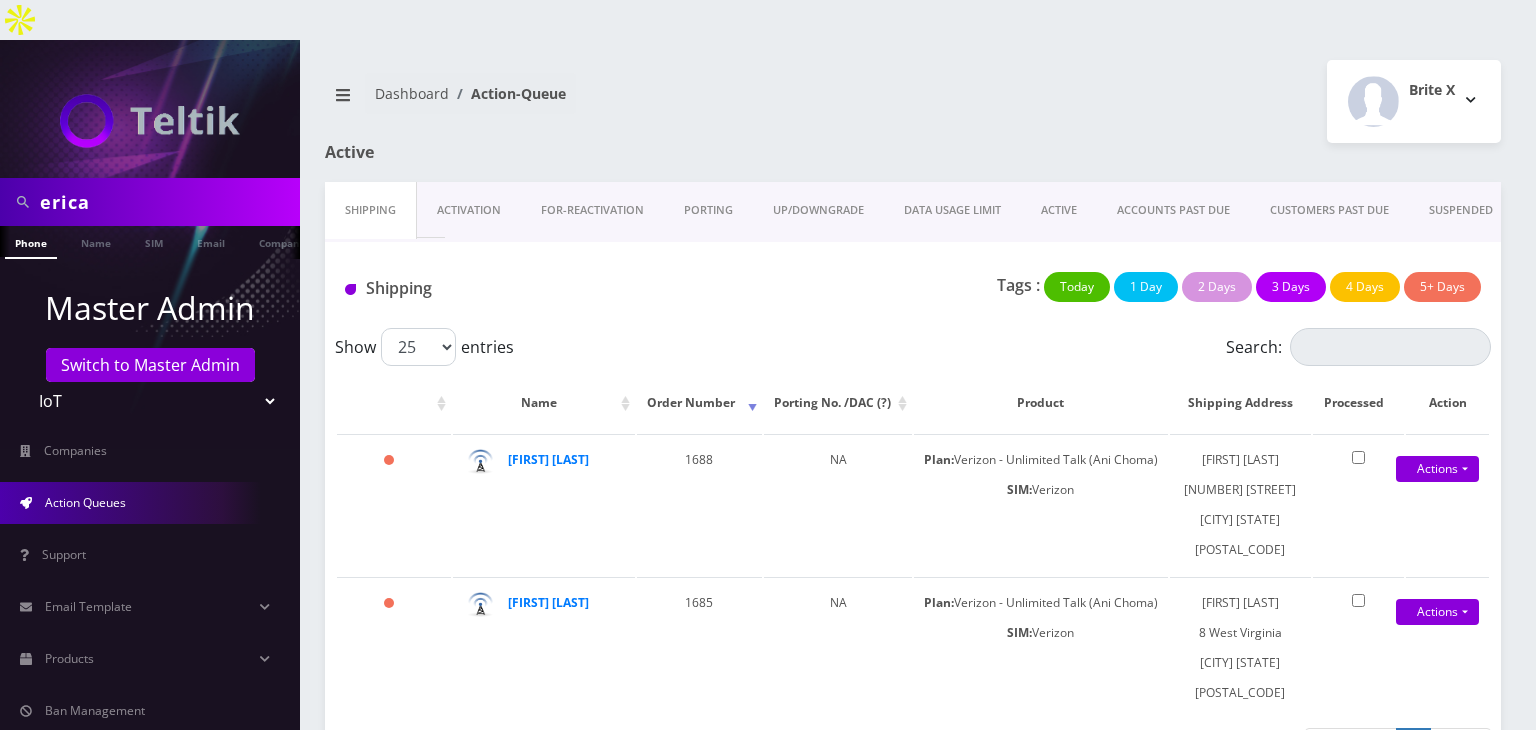 click on "Teltik Production
My Link Mobile
VennMobile
Unlimited Advanced LTE
Rexing Inc
DeafCell LLC
OneTouch GPS
Diamond Wireless LLC
All Choice Connect
Amcest Corp
IoT
Shluchim Assist
ConnectED Mobile
Innovative Communications
Home Away Secure
SIM Call Connecten Internet Rauch" at bounding box center [150, 401] 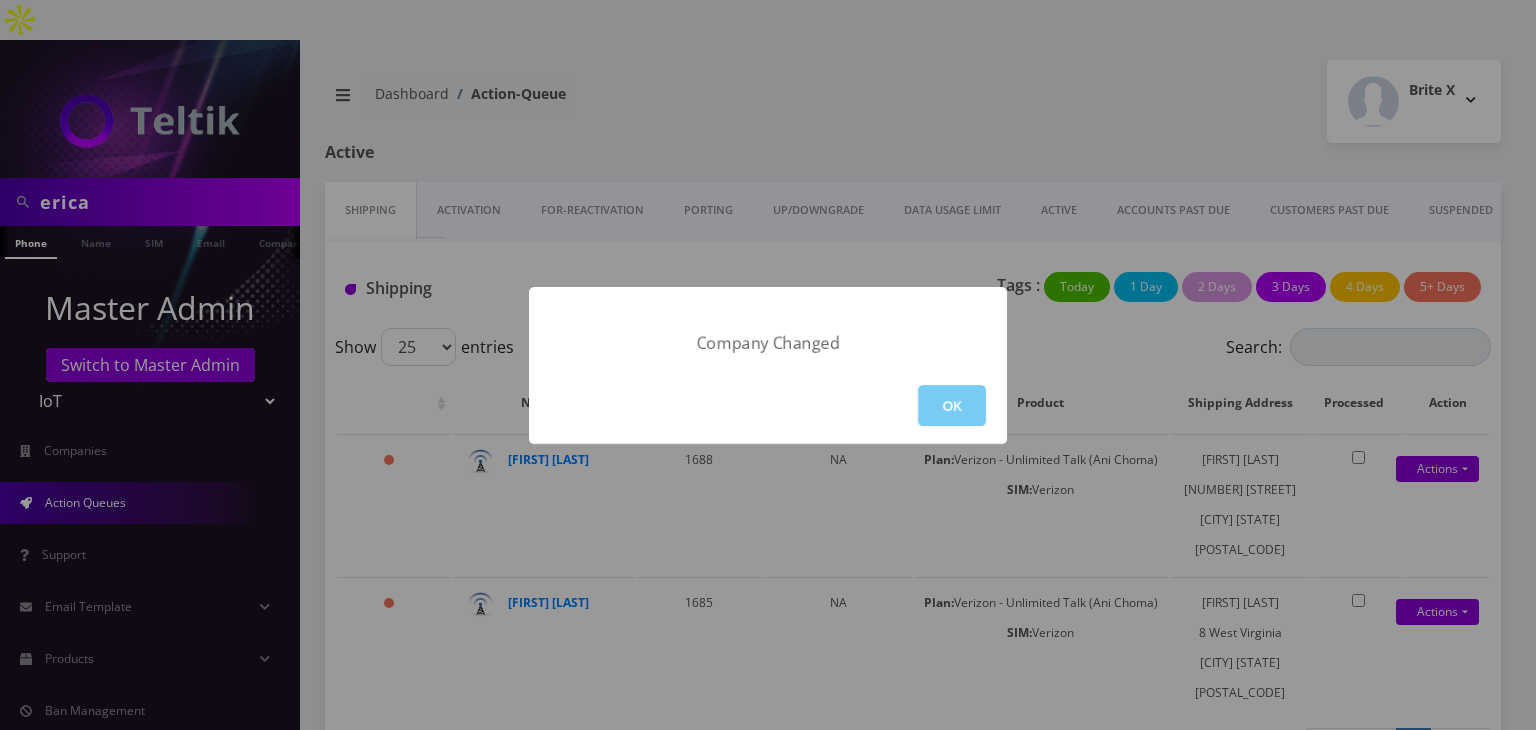 click on "OK" at bounding box center [952, 405] 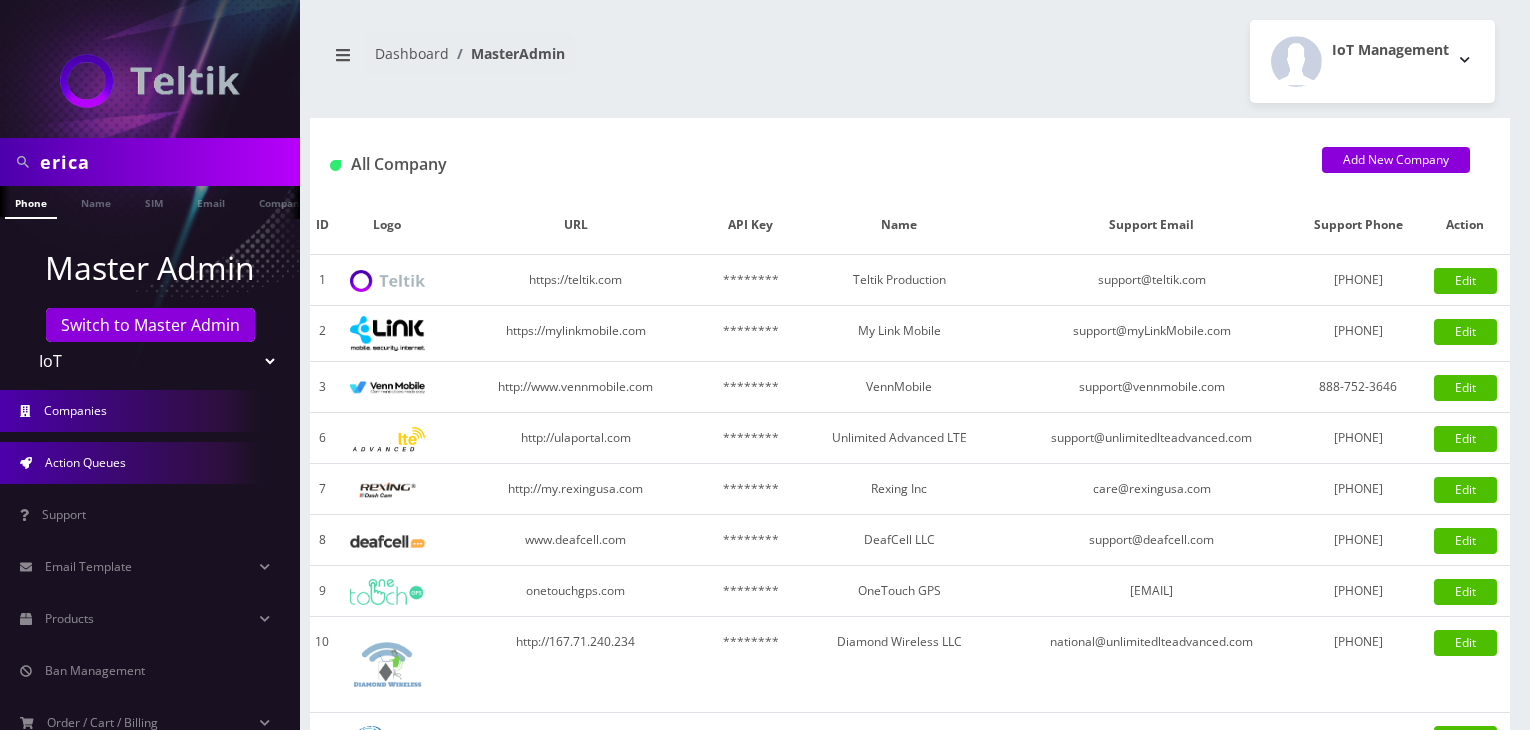scroll, scrollTop: 0, scrollLeft: 0, axis: both 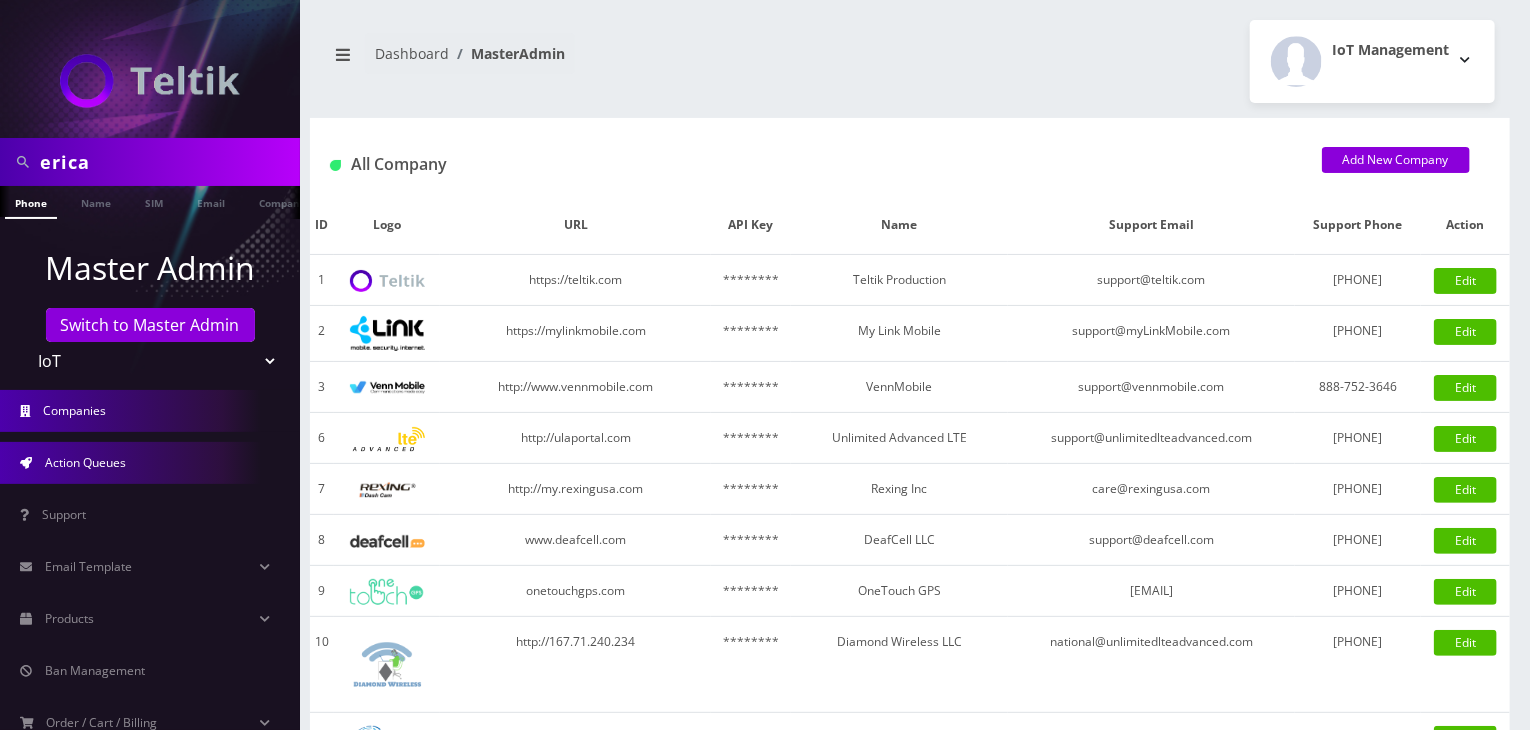 click on "Action Queues" at bounding box center [85, 462] 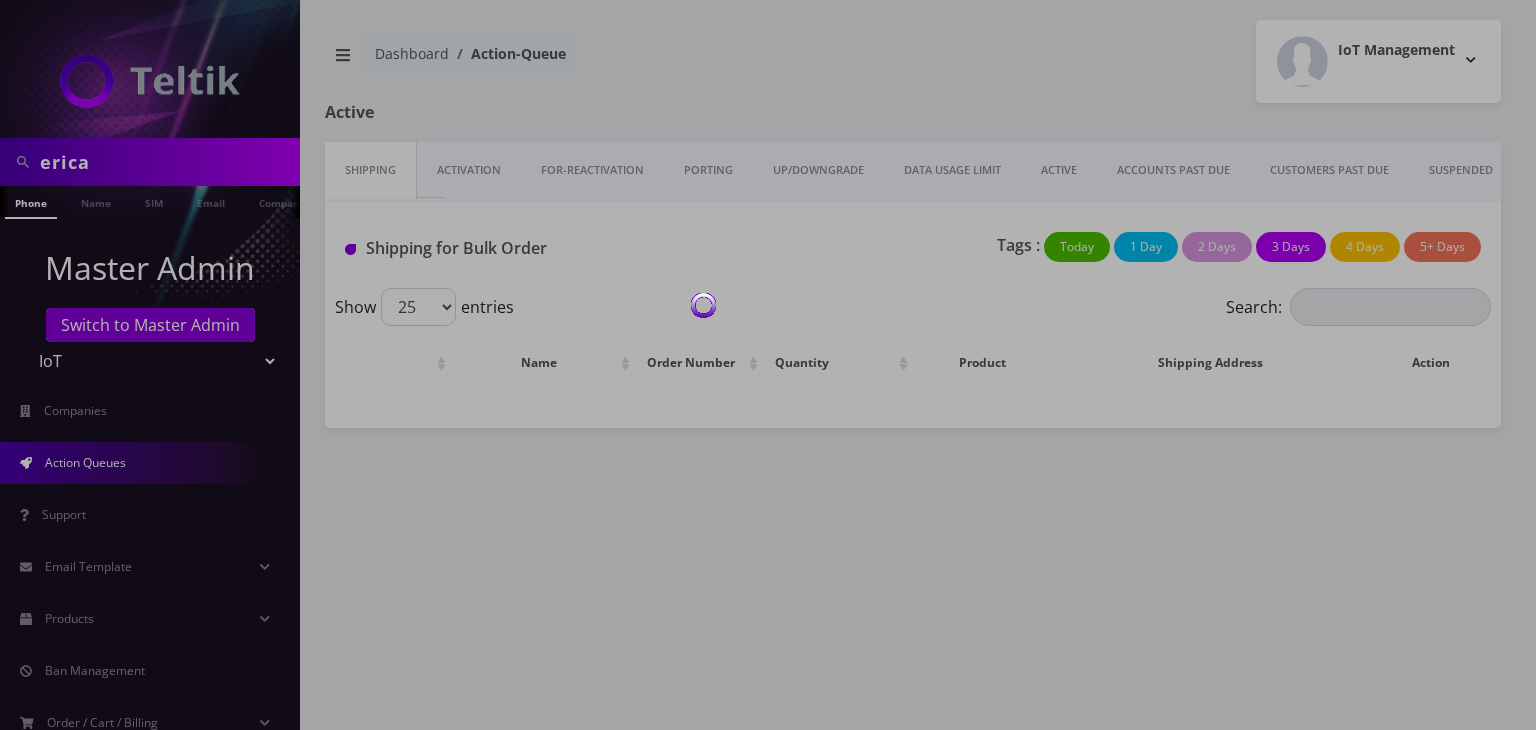 scroll, scrollTop: 0, scrollLeft: 0, axis: both 